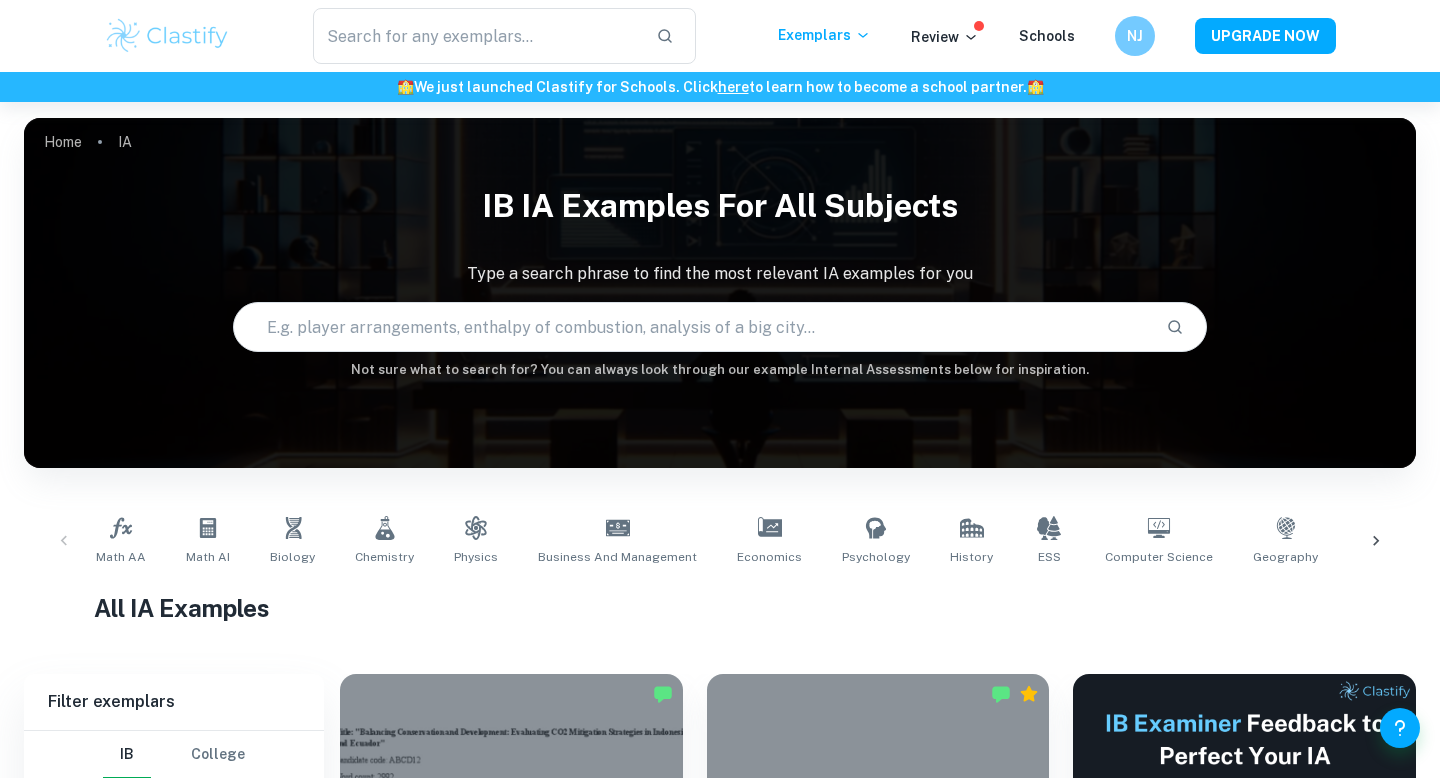 scroll, scrollTop: 572, scrollLeft: 0, axis: vertical 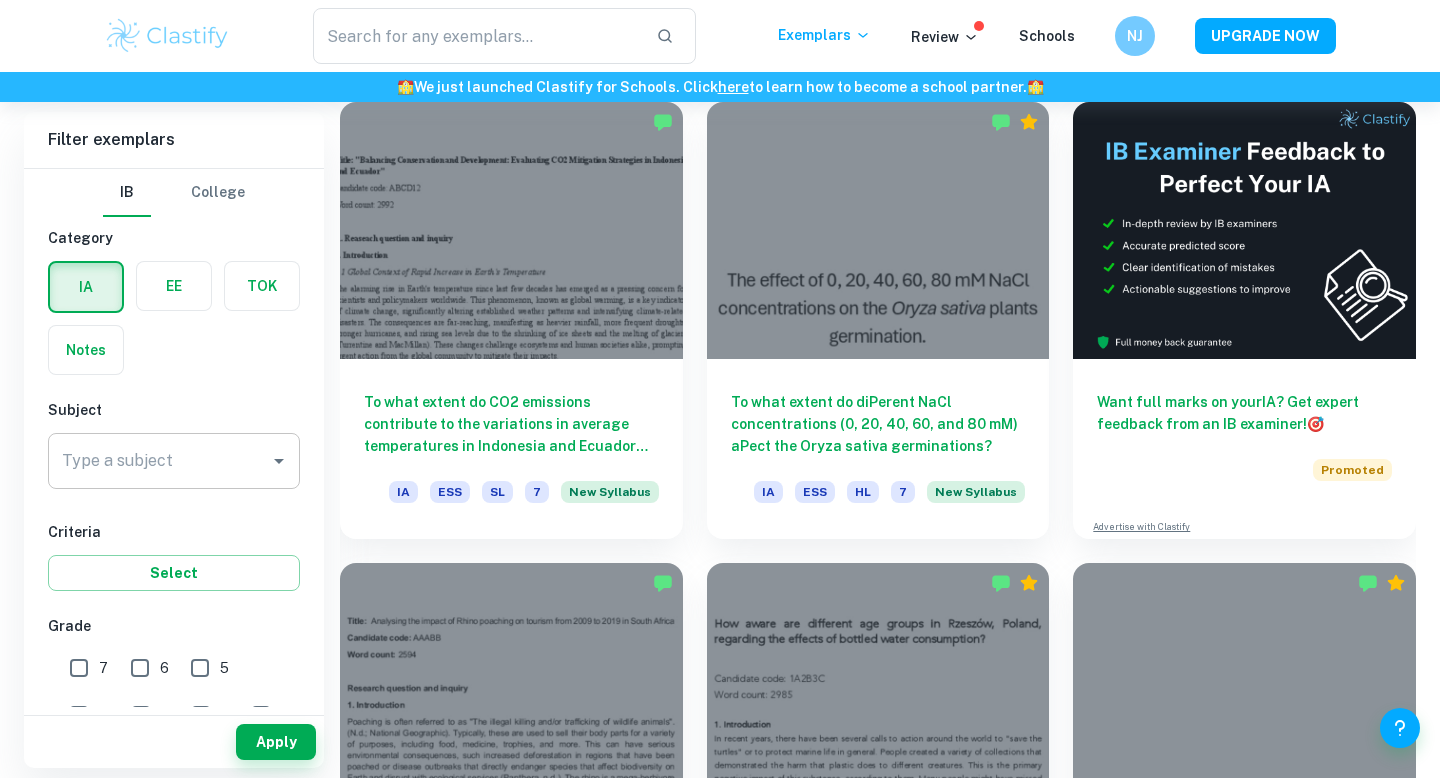 click on "Type a subject Type a subject" at bounding box center [174, 461] 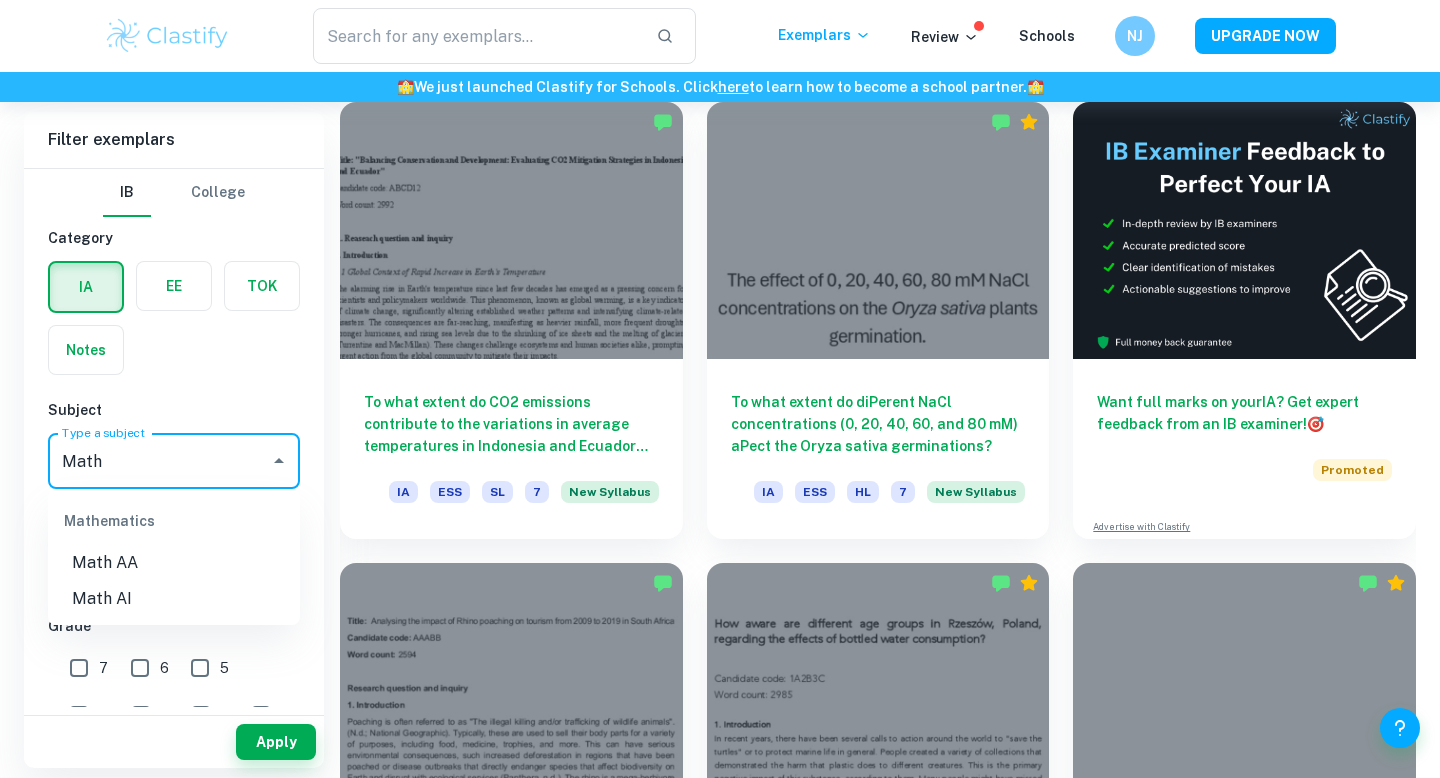 click on "Math AI" at bounding box center (174, 599) 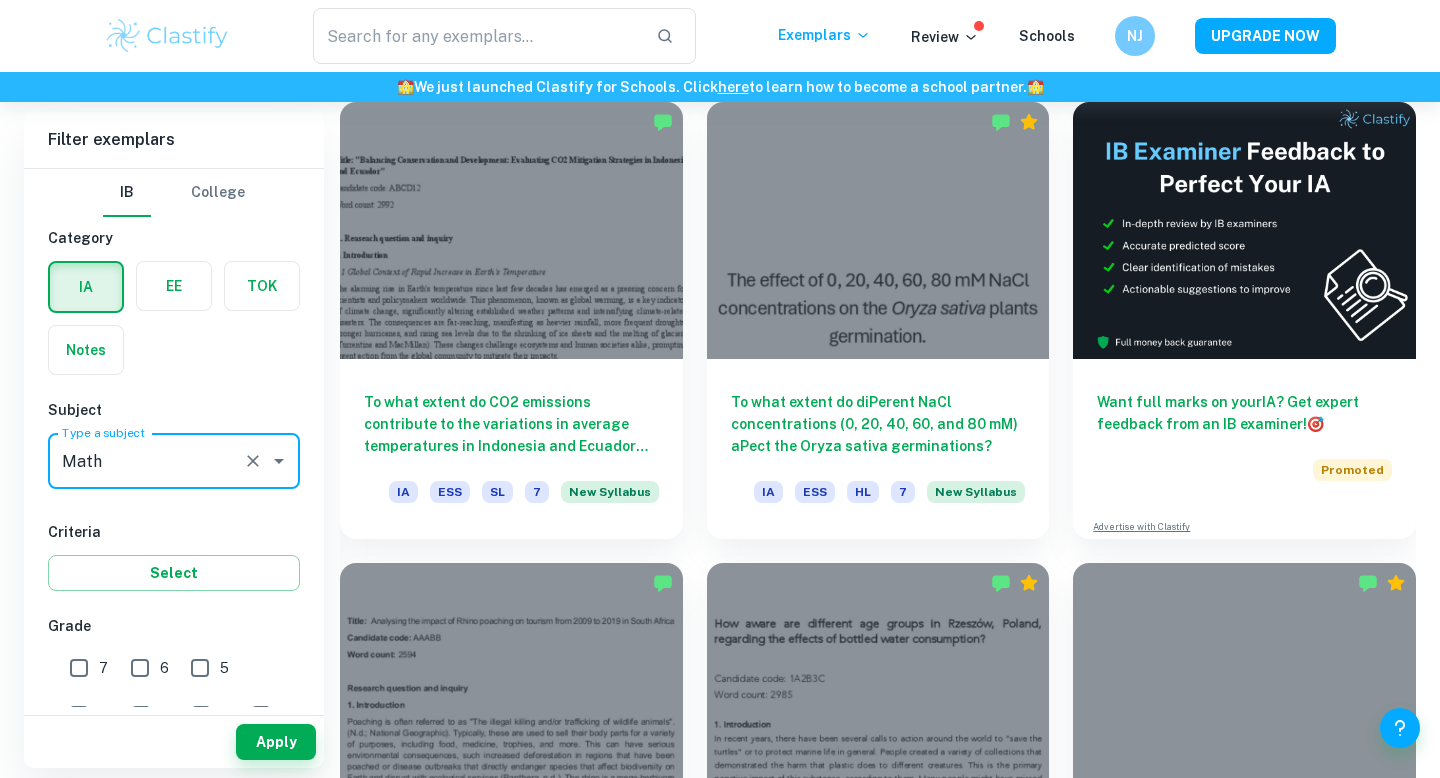 type on "Math AI" 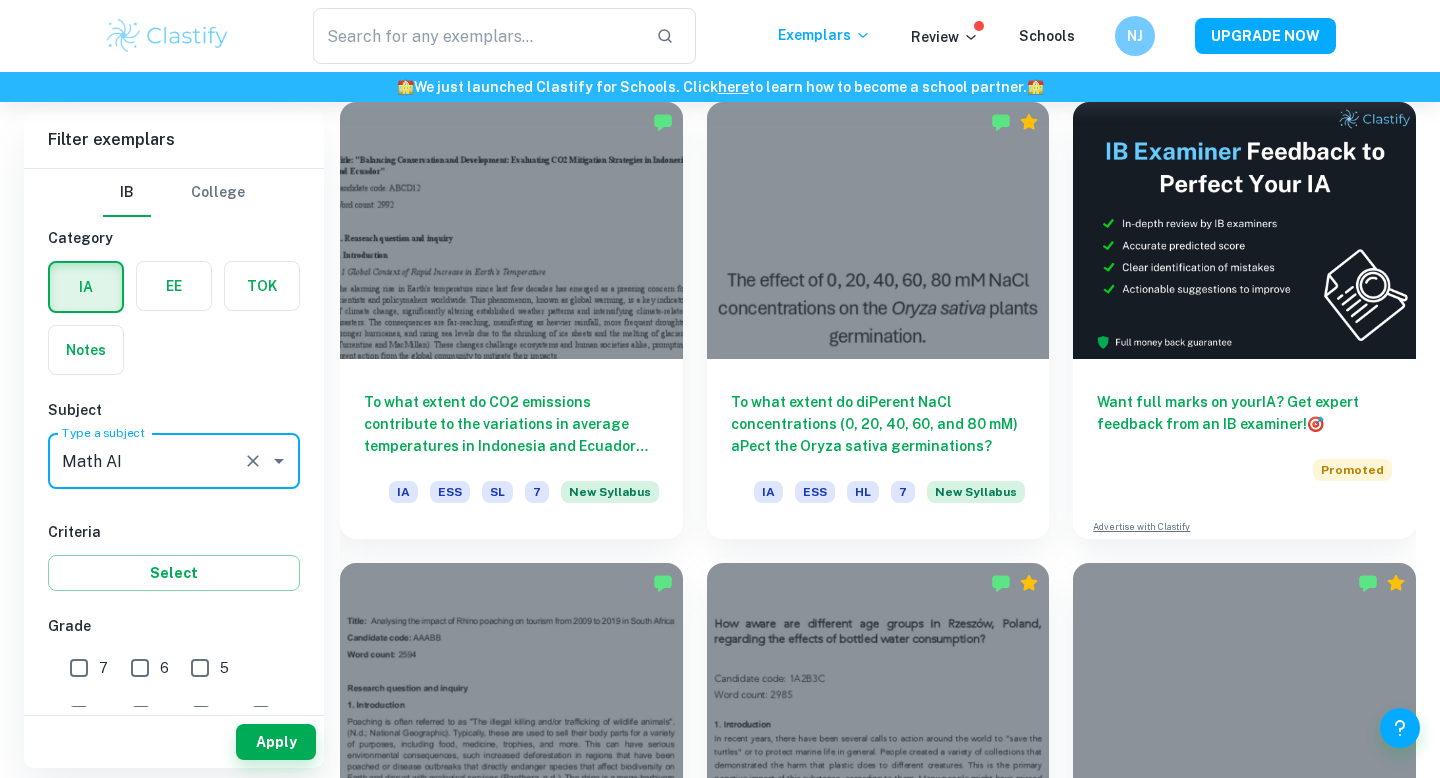 click on "7" at bounding box center [79, 668] 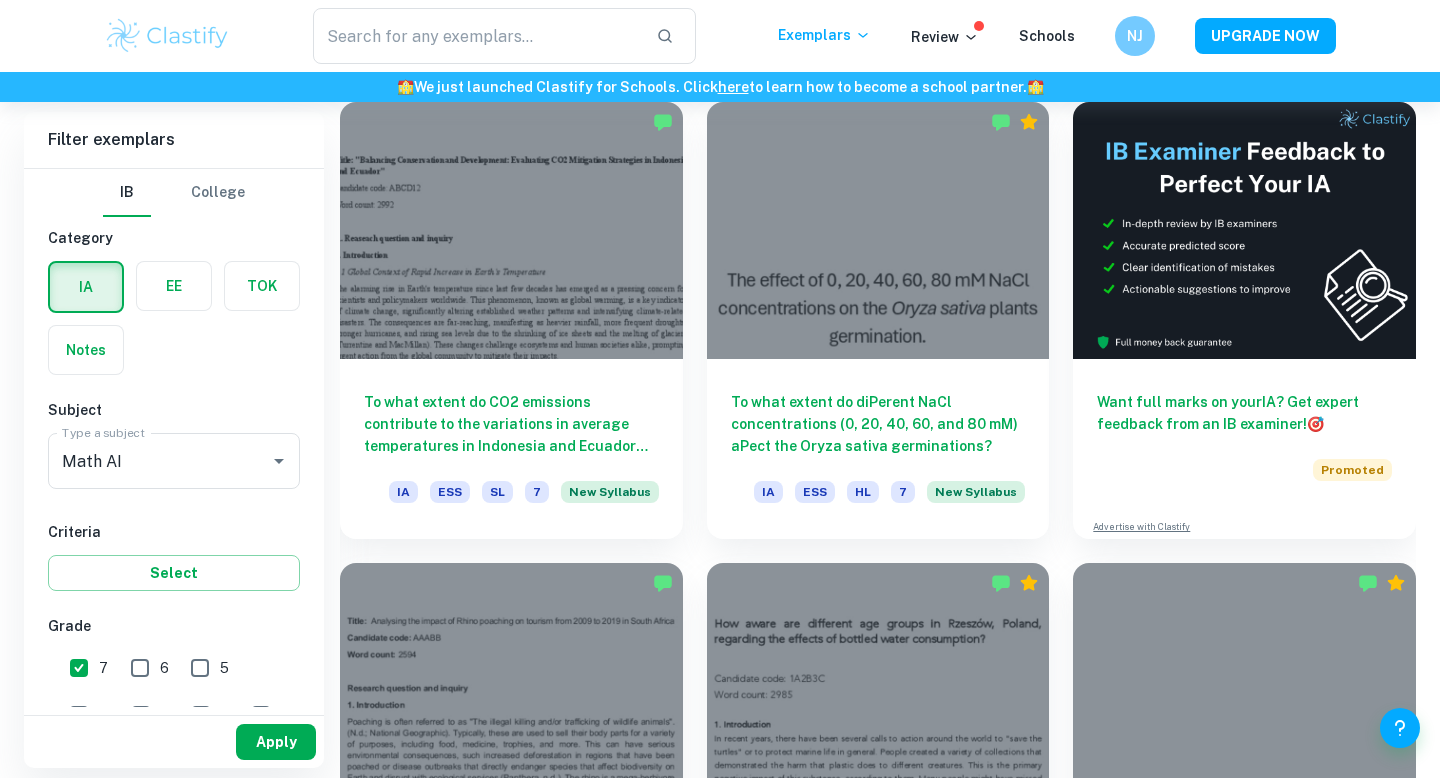 click on "Apply" at bounding box center [276, 742] 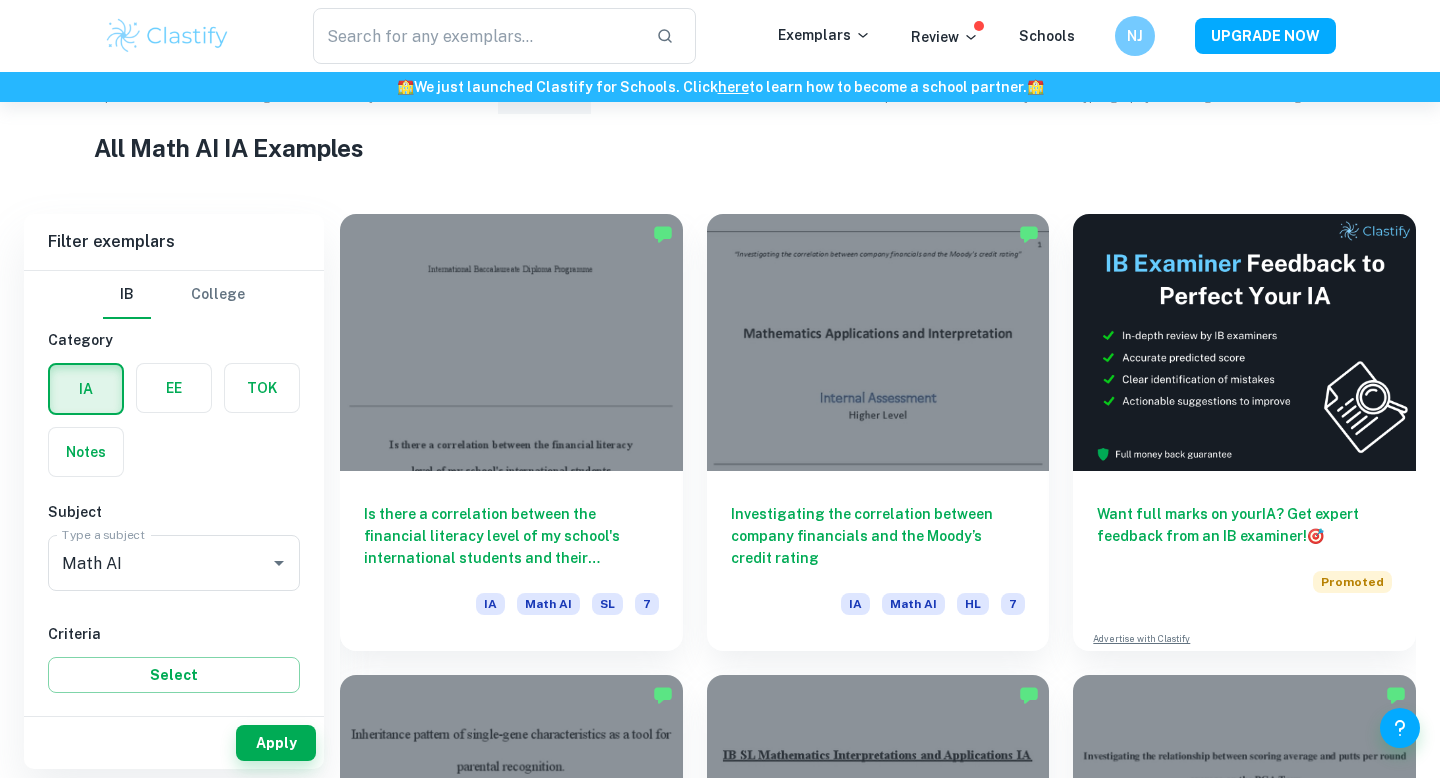 scroll, scrollTop: 460, scrollLeft: 0, axis: vertical 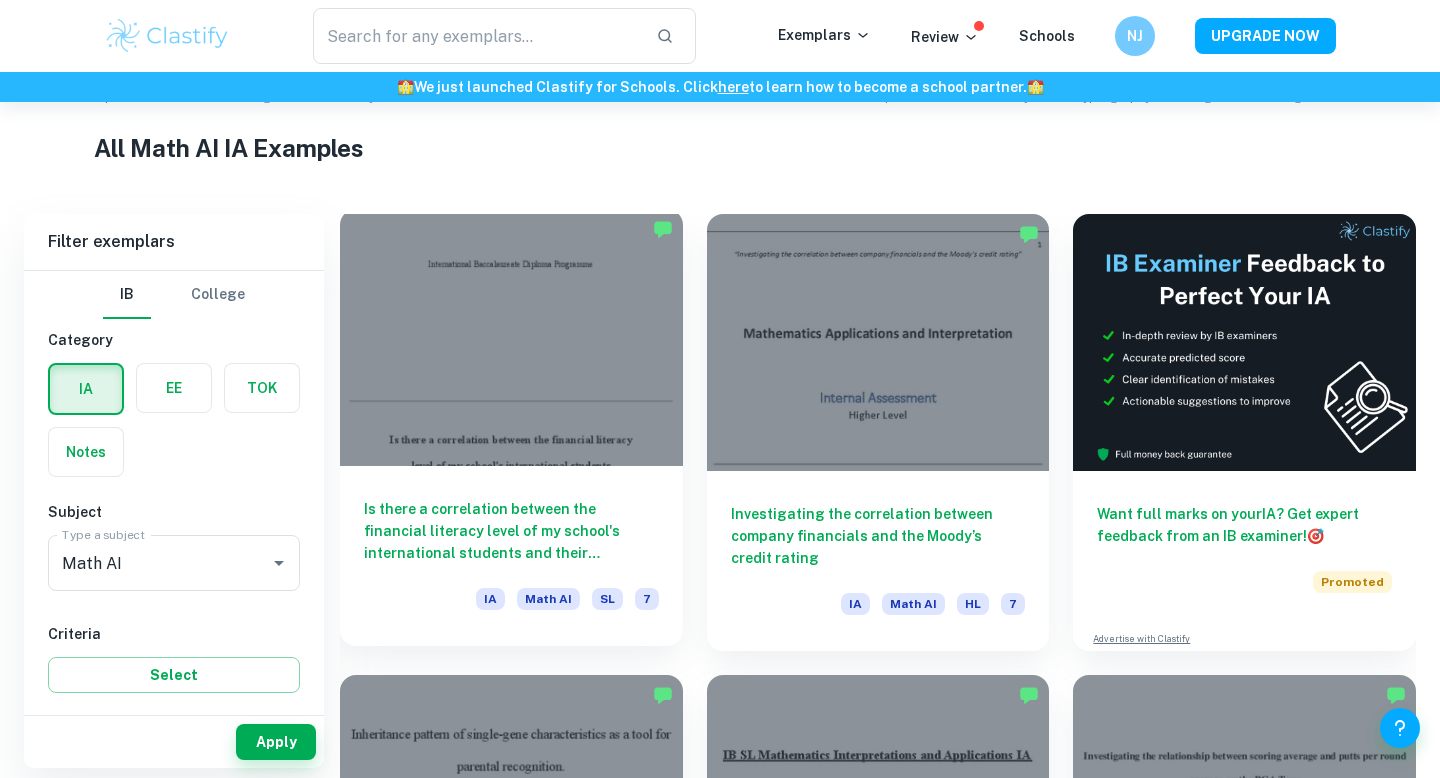 click at bounding box center (511, 337) 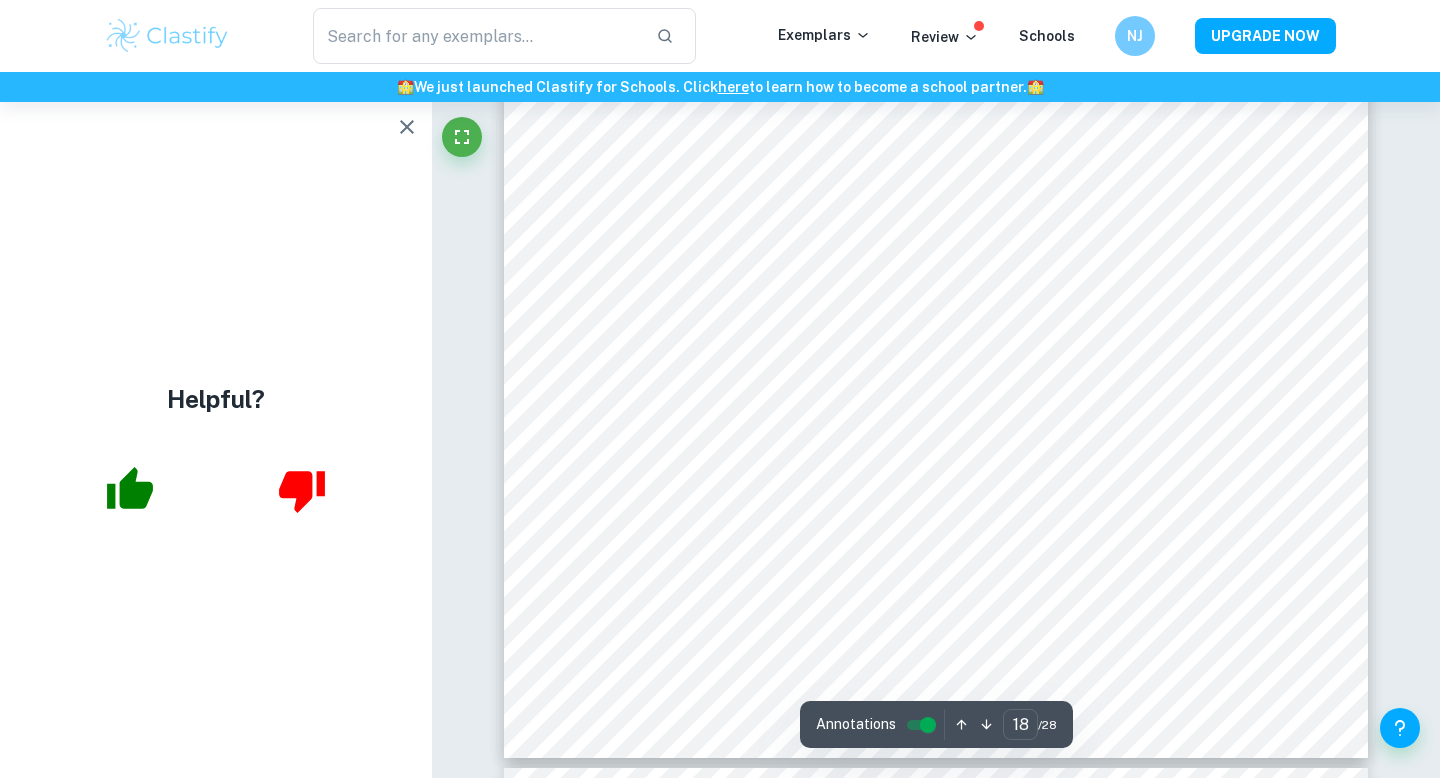 scroll, scrollTop: 20211, scrollLeft: 0, axis: vertical 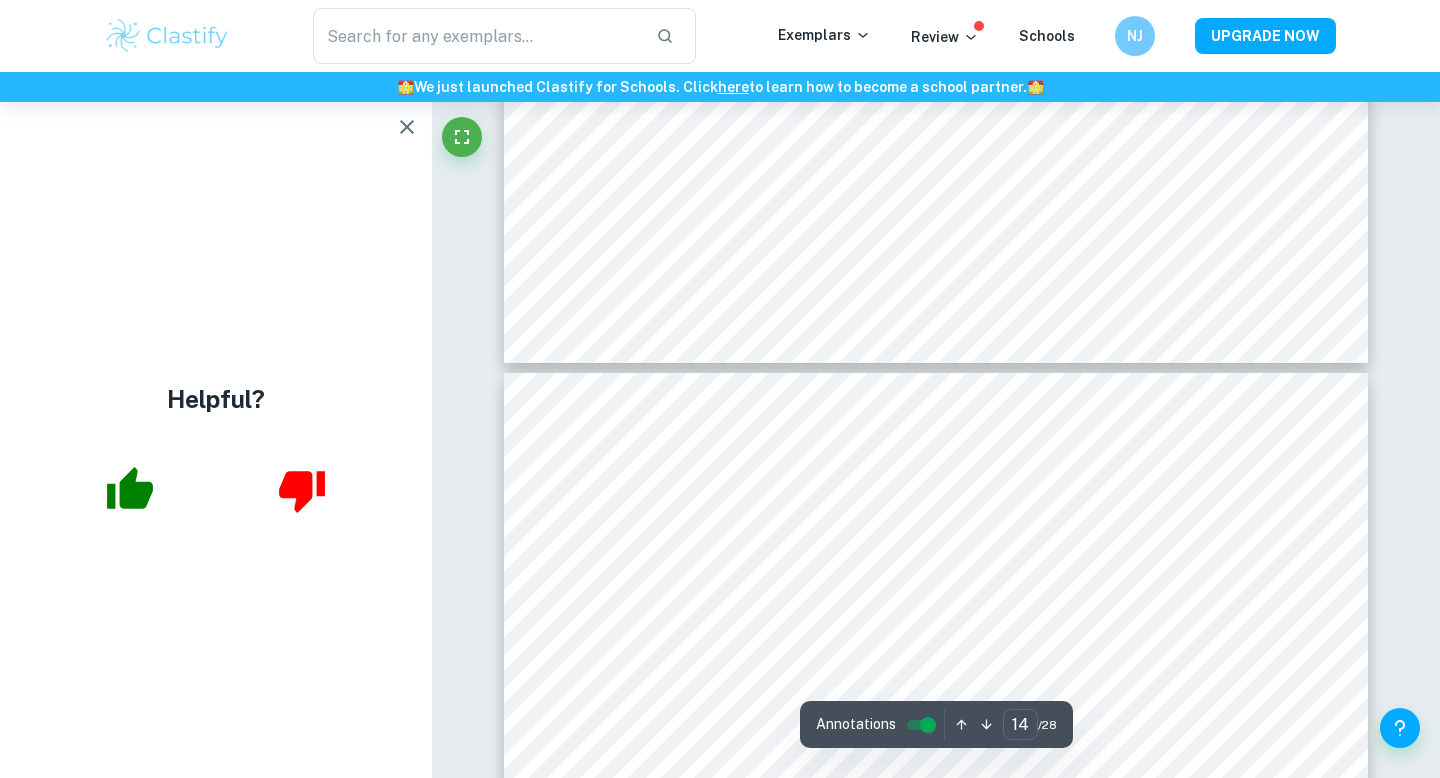 type on "13" 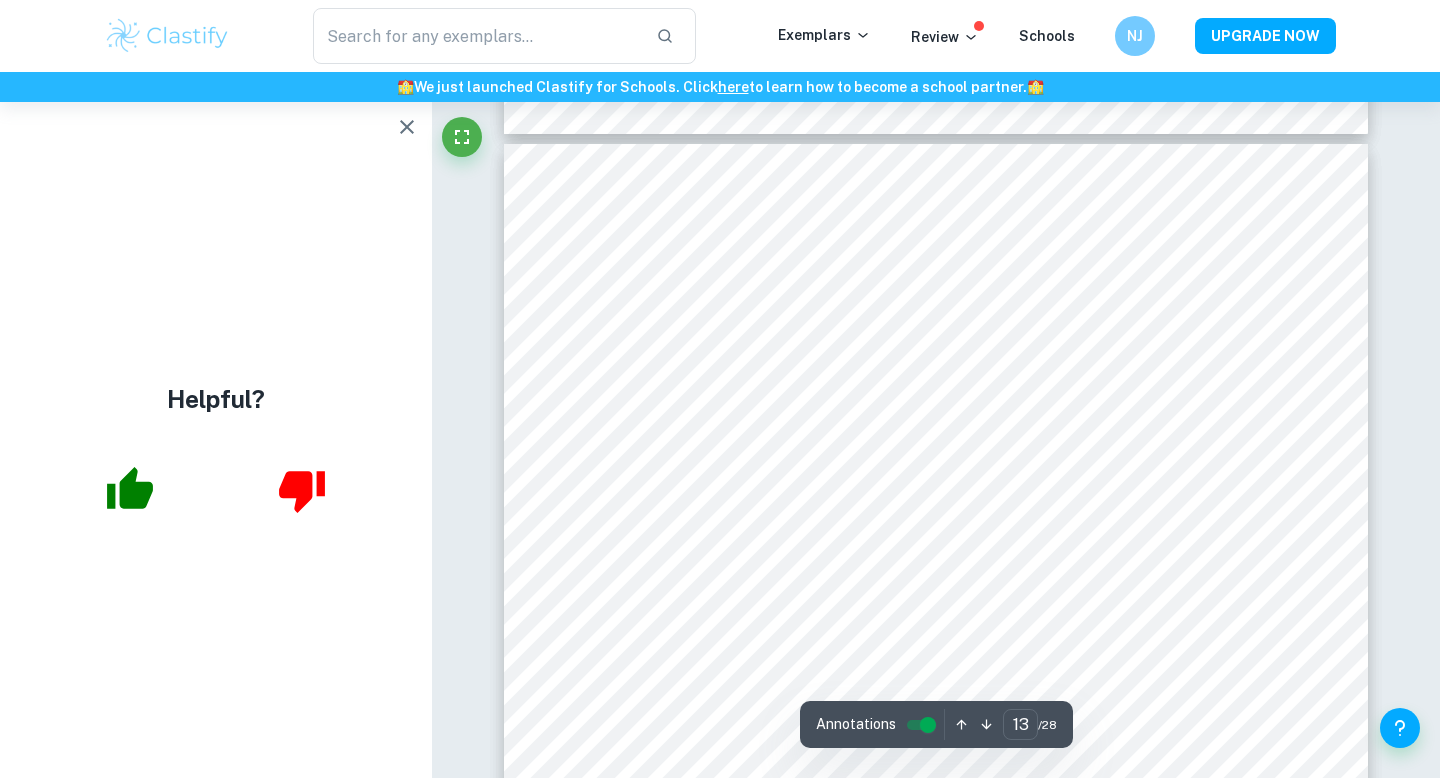 scroll, scrollTop: 13824, scrollLeft: 0, axis: vertical 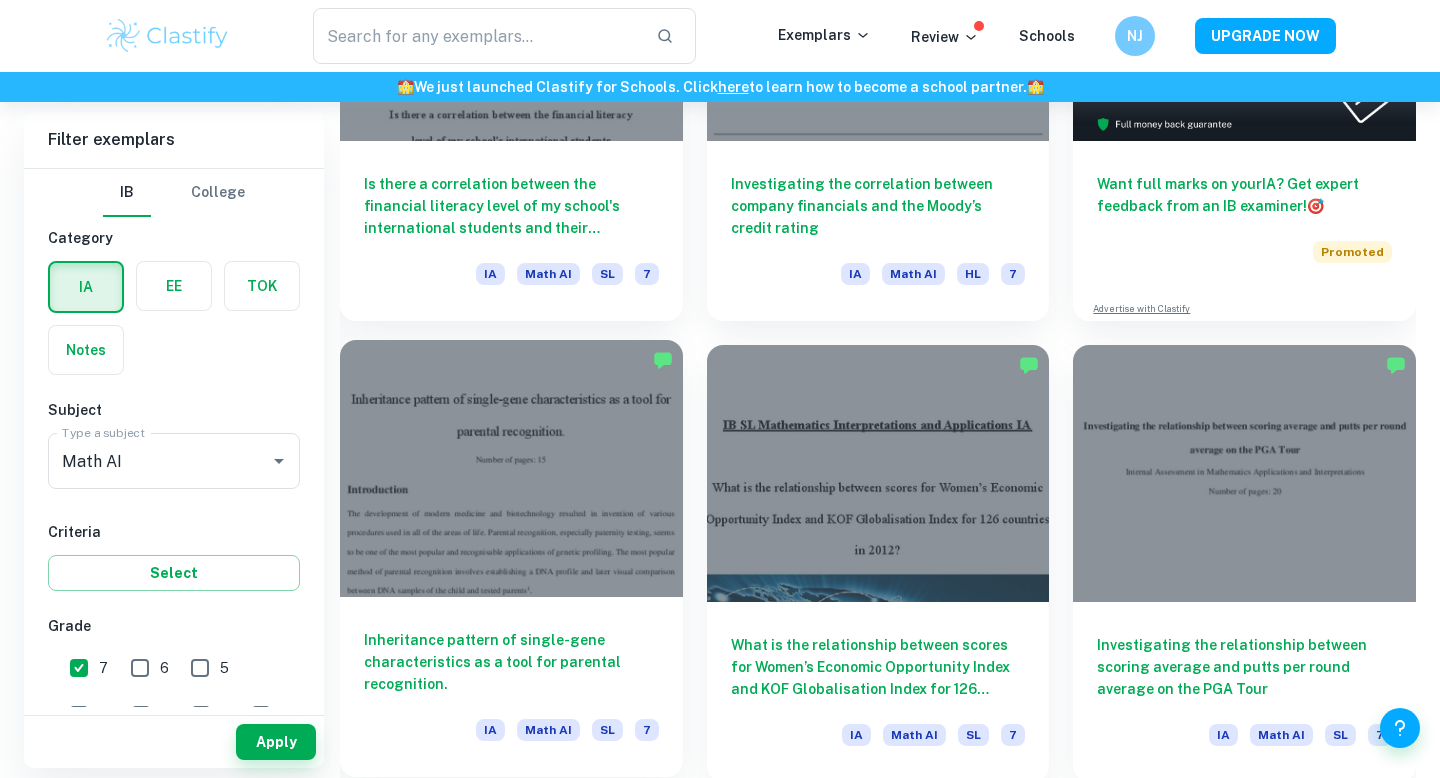 click at bounding box center (511, 468) 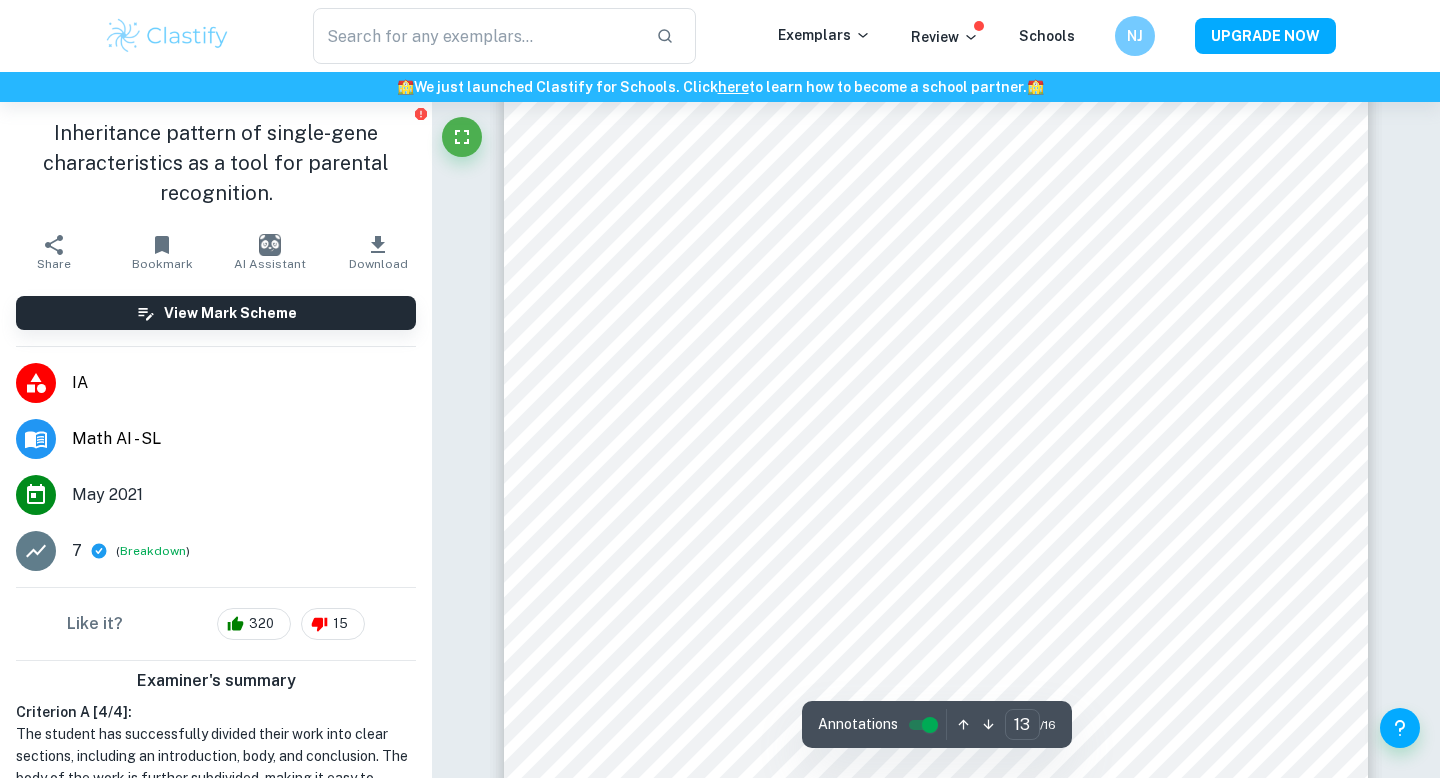 scroll, scrollTop: 14142, scrollLeft: 0, axis: vertical 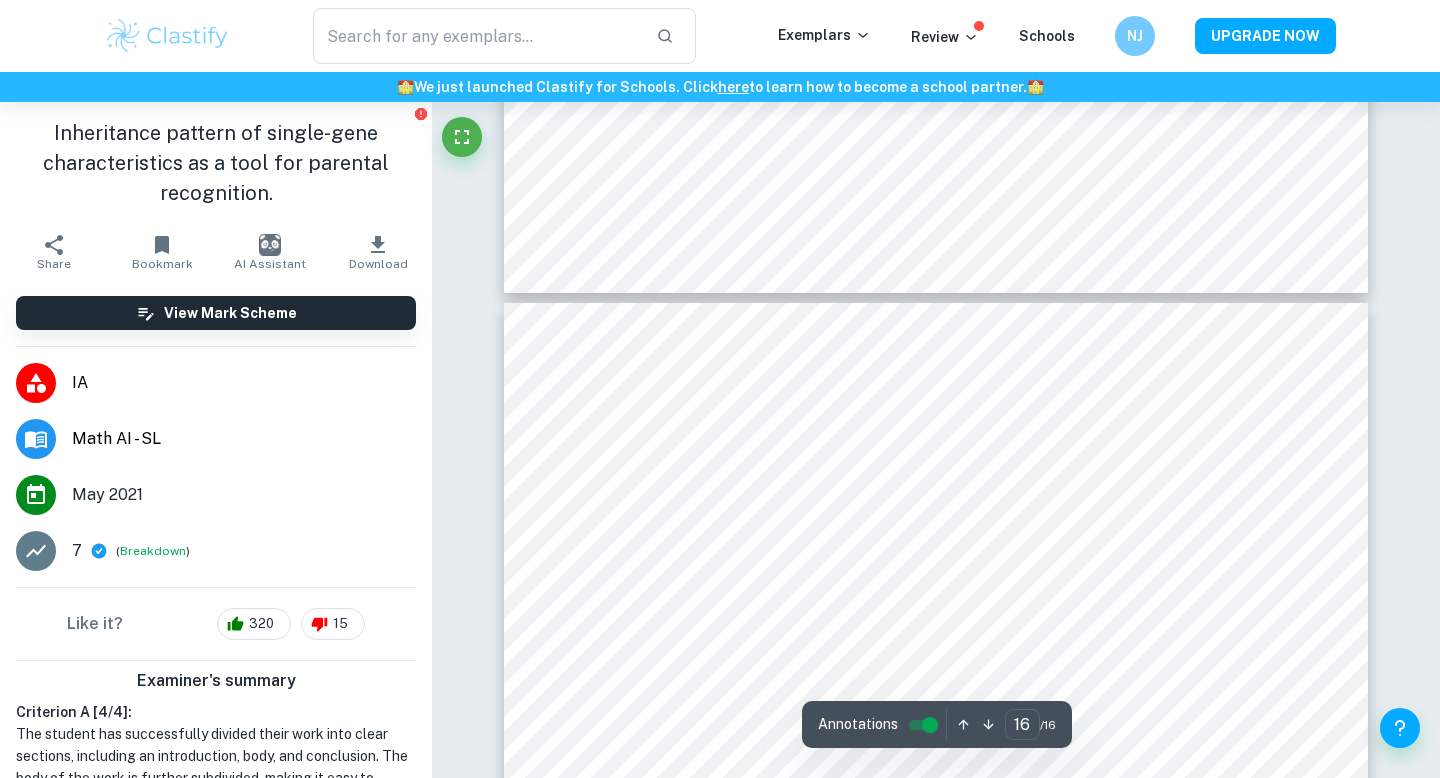 type on "15" 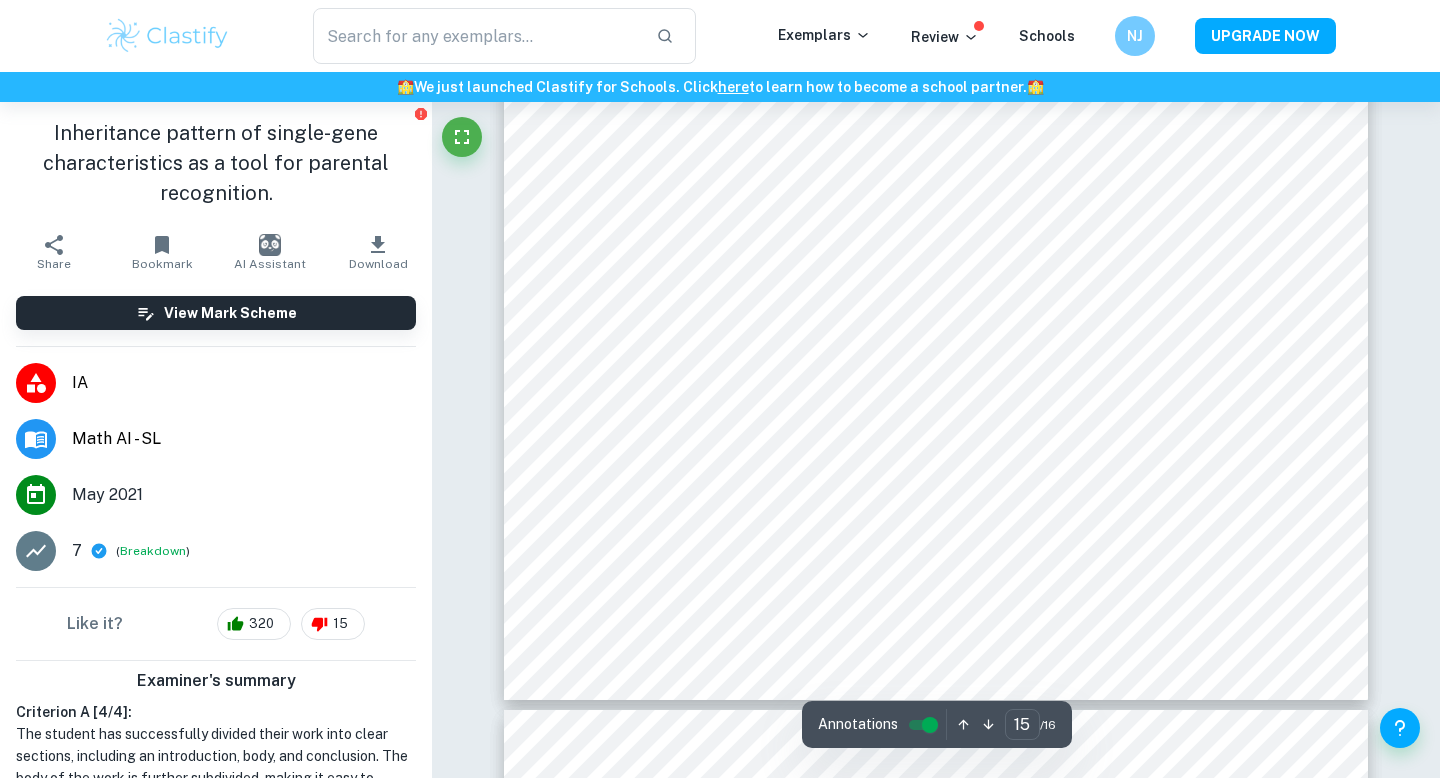 scroll, scrollTop: 16808, scrollLeft: 0, axis: vertical 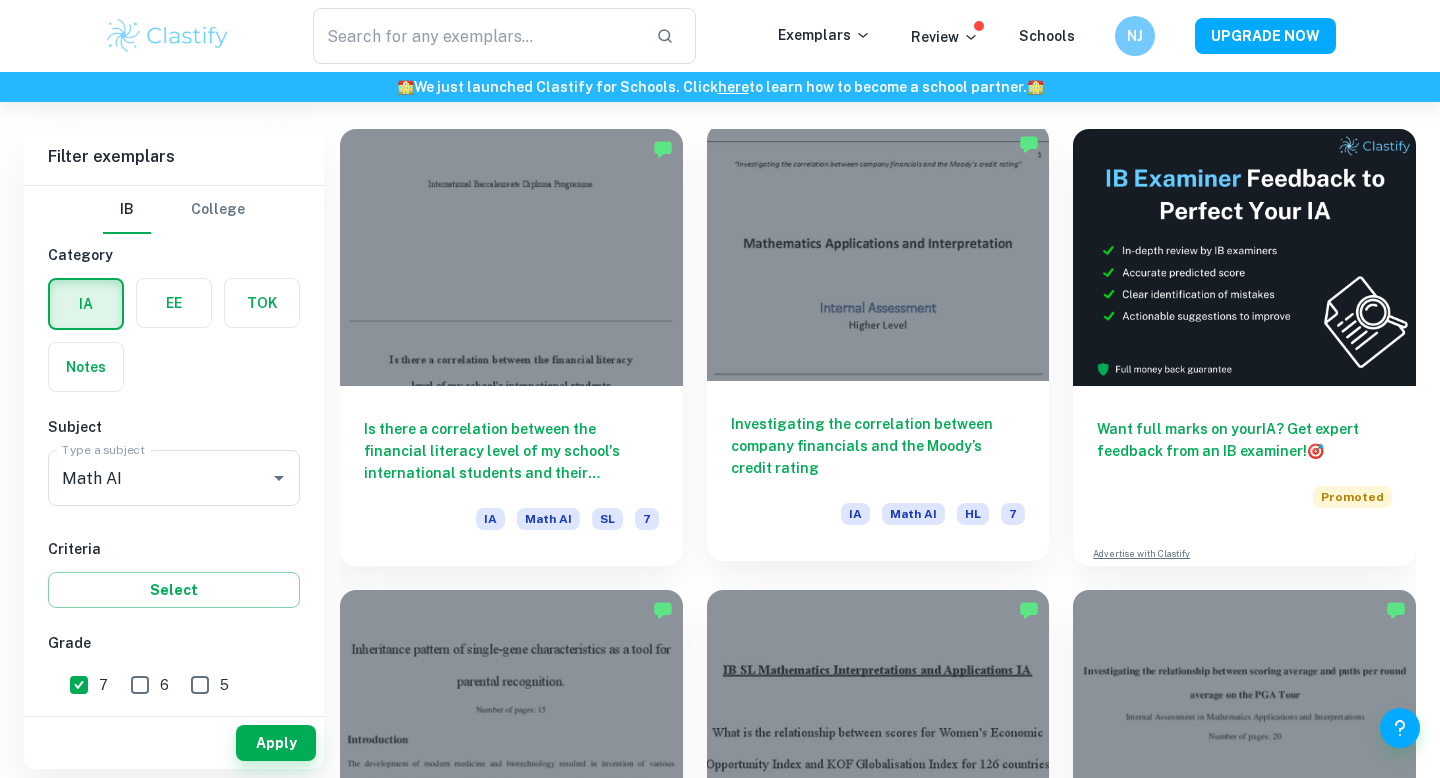 click at bounding box center (878, 252) 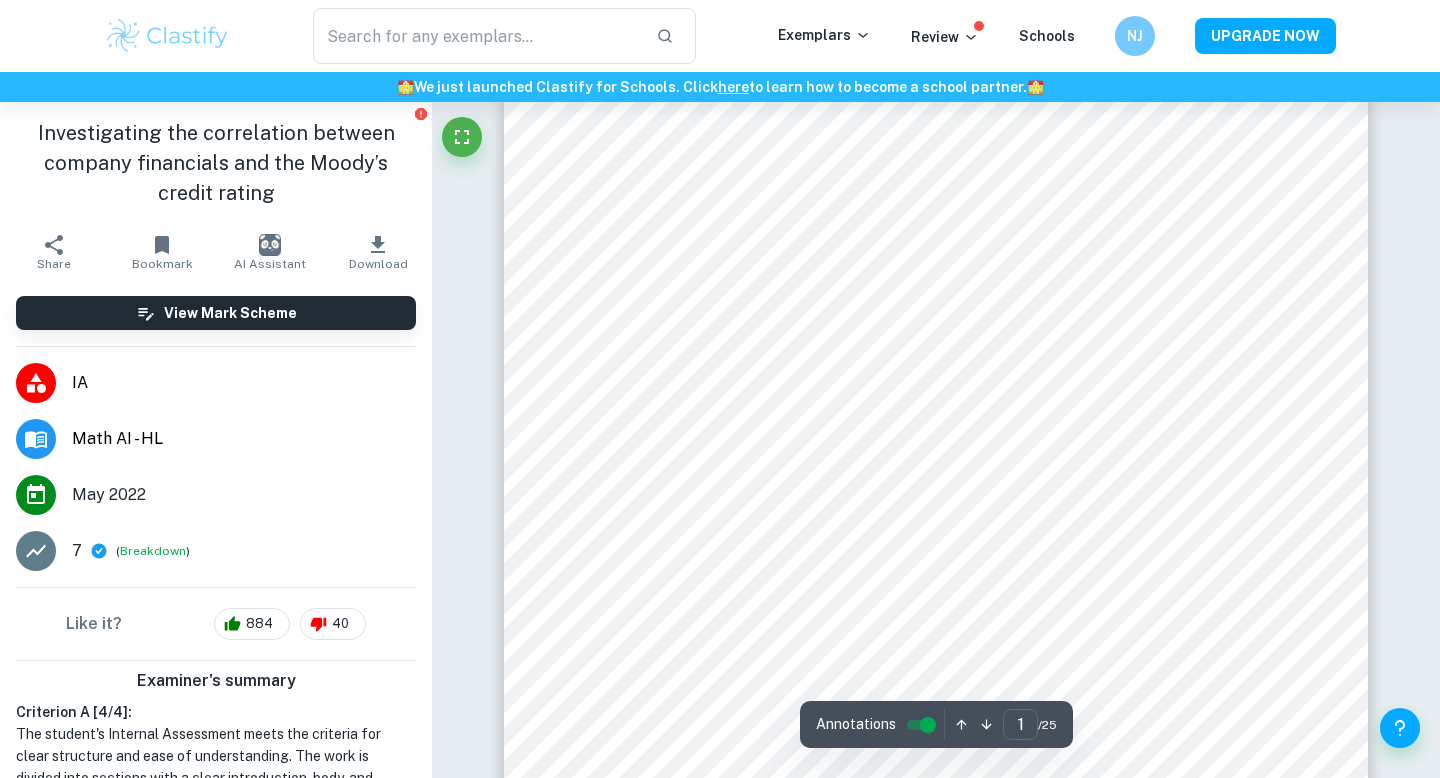 scroll, scrollTop: 255, scrollLeft: 0, axis: vertical 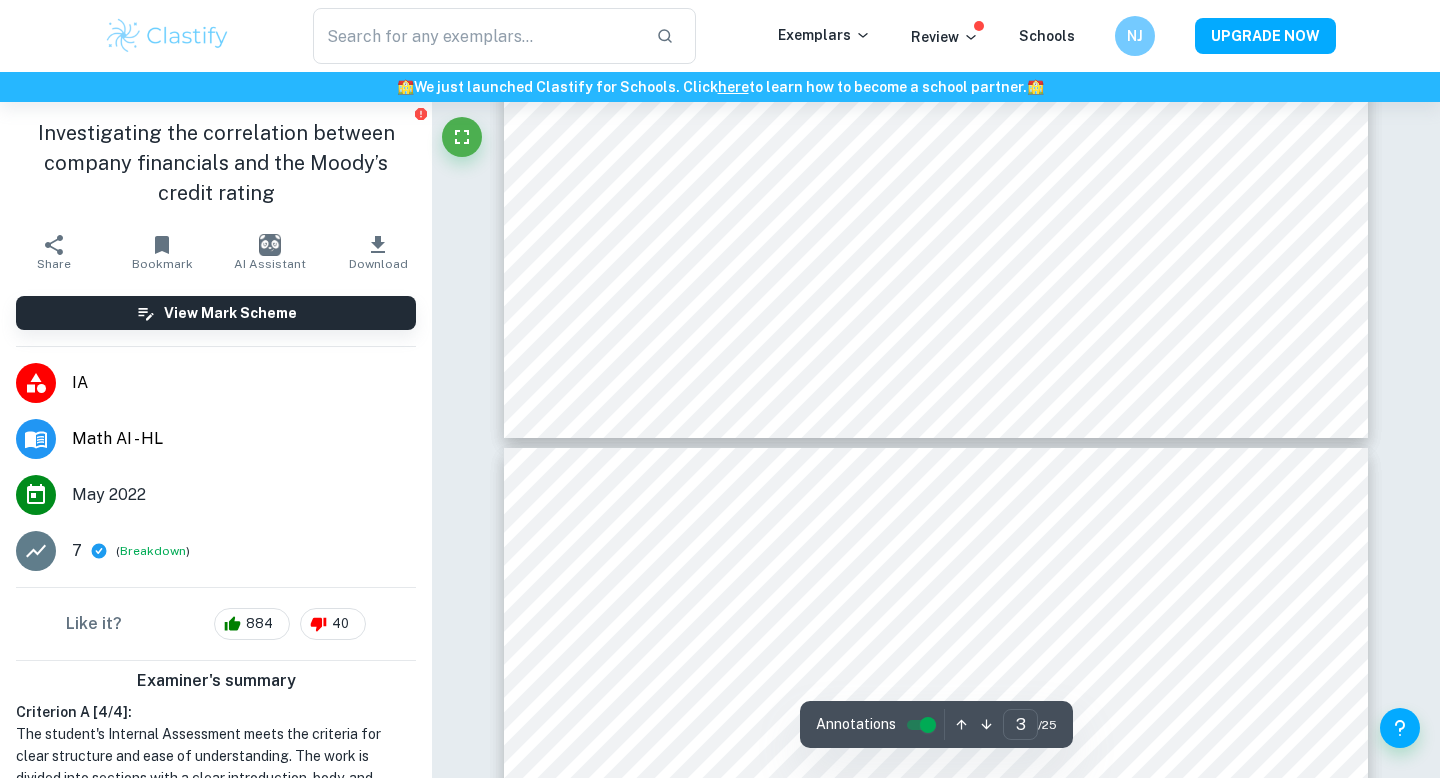 type on "4" 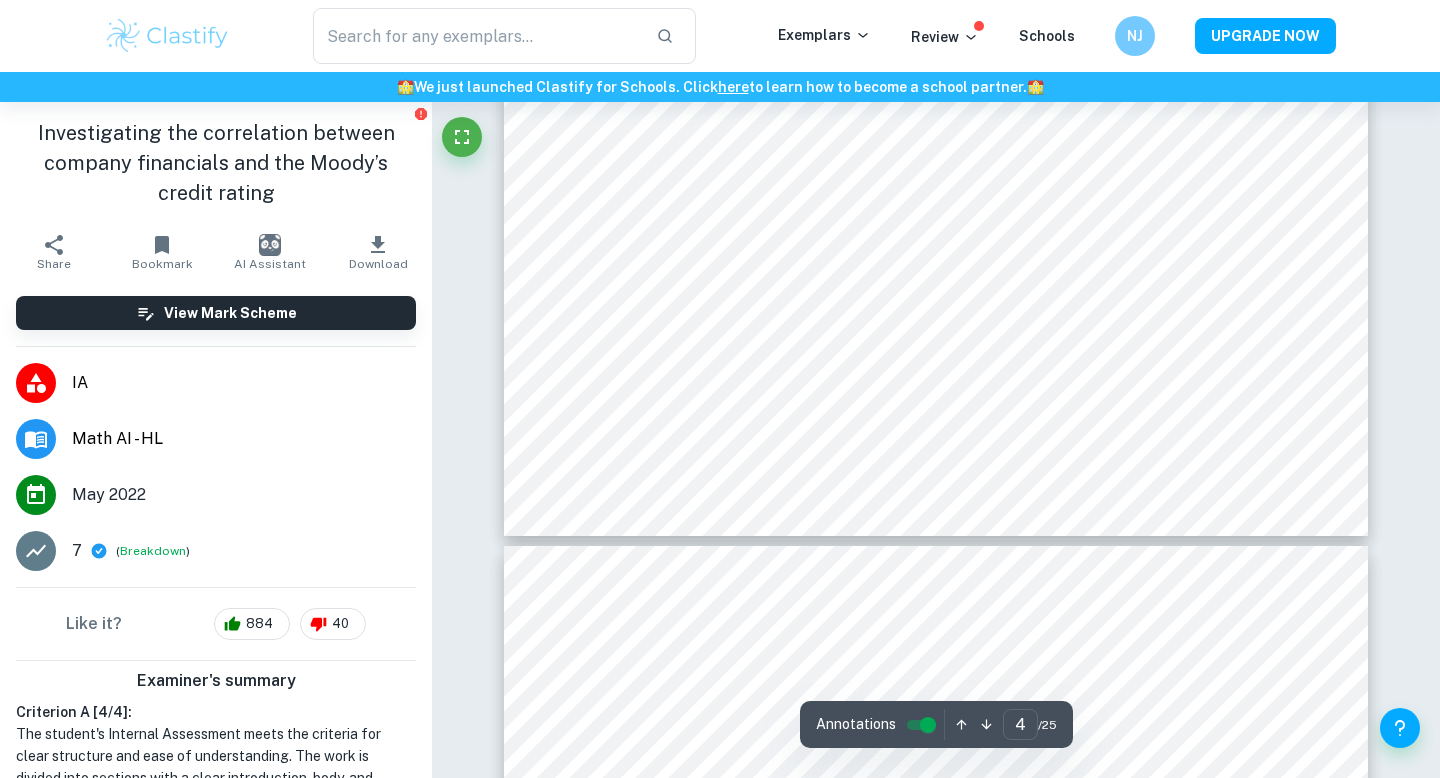scroll, scrollTop: 4890, scrollLeft: 0, axis: vertical 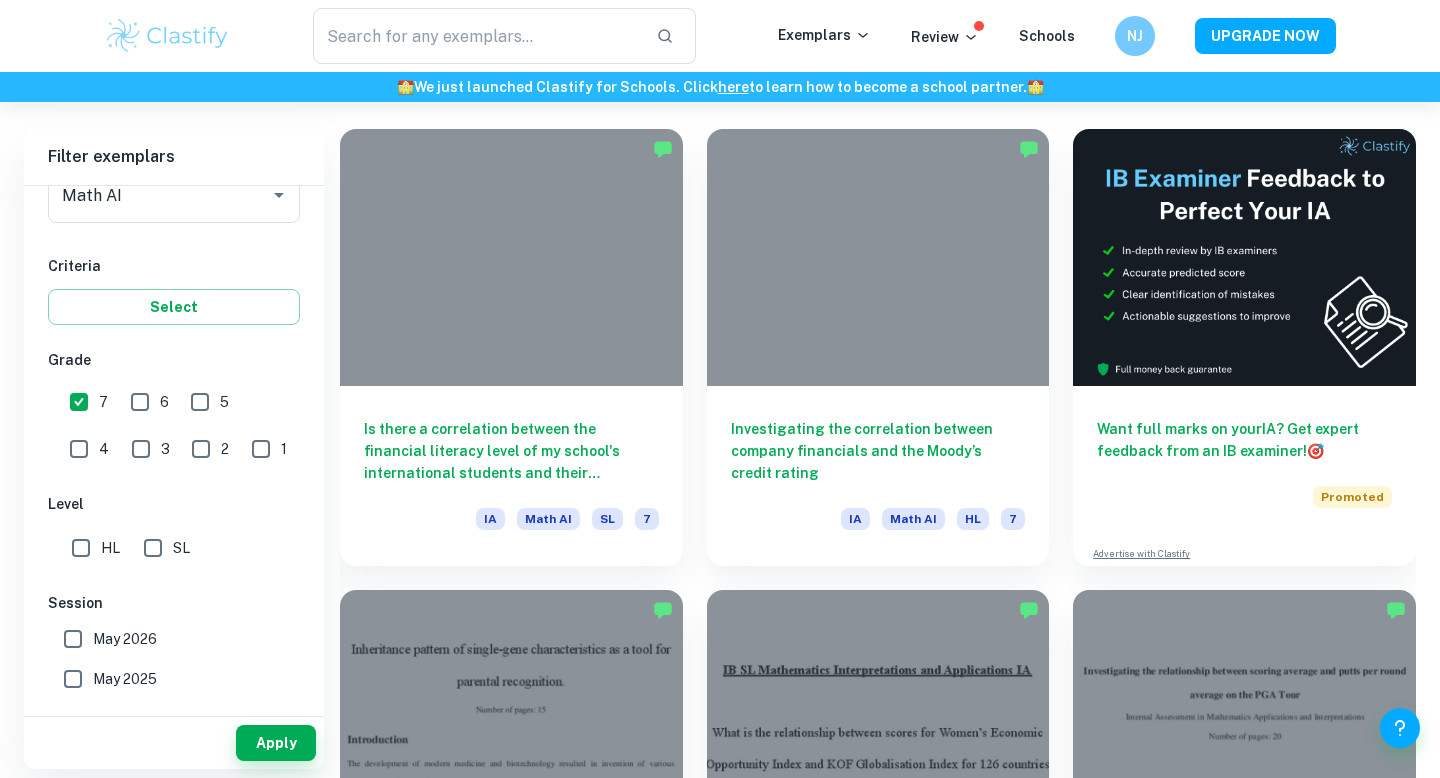 click on "SL" at bounding box center [153, 548] 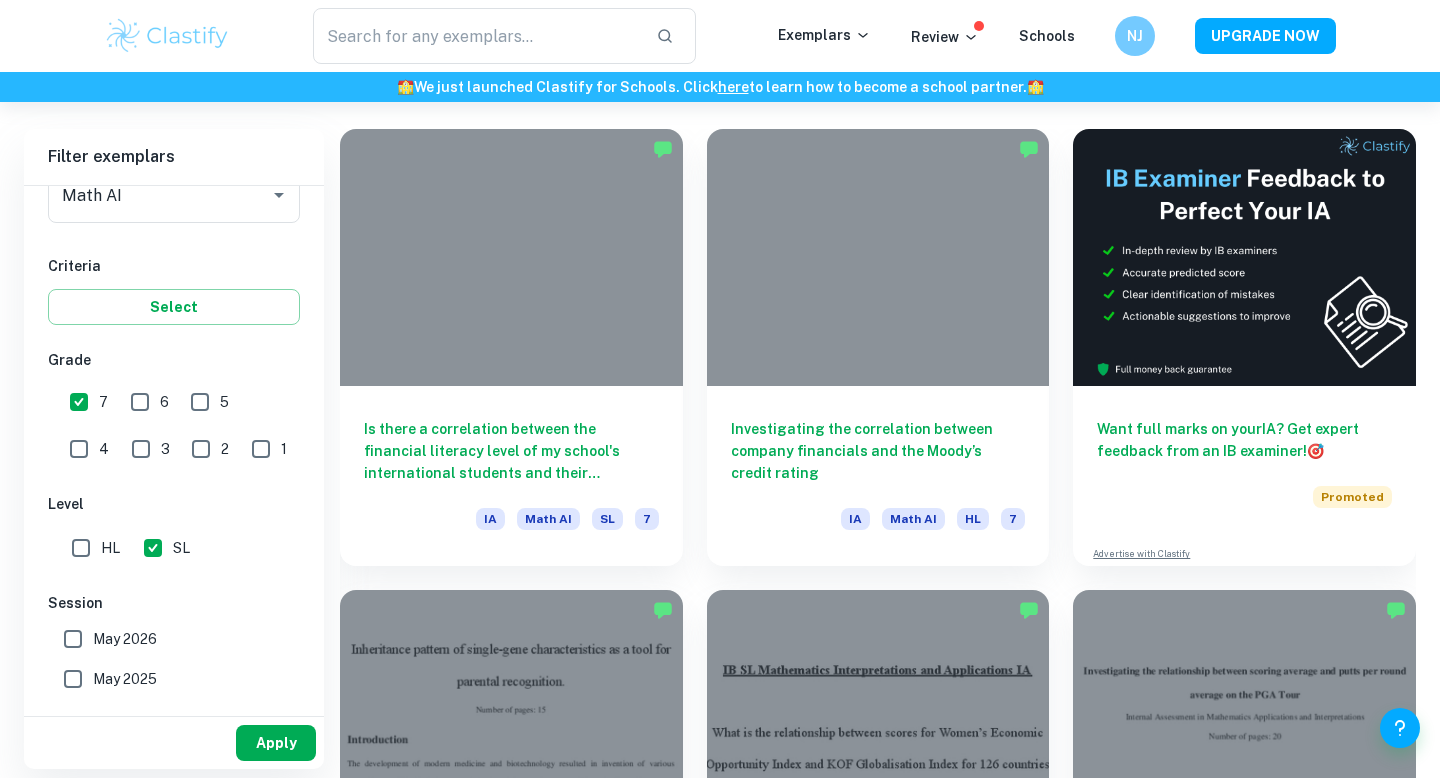 click on "Apply" at bounding box center [276, 743] 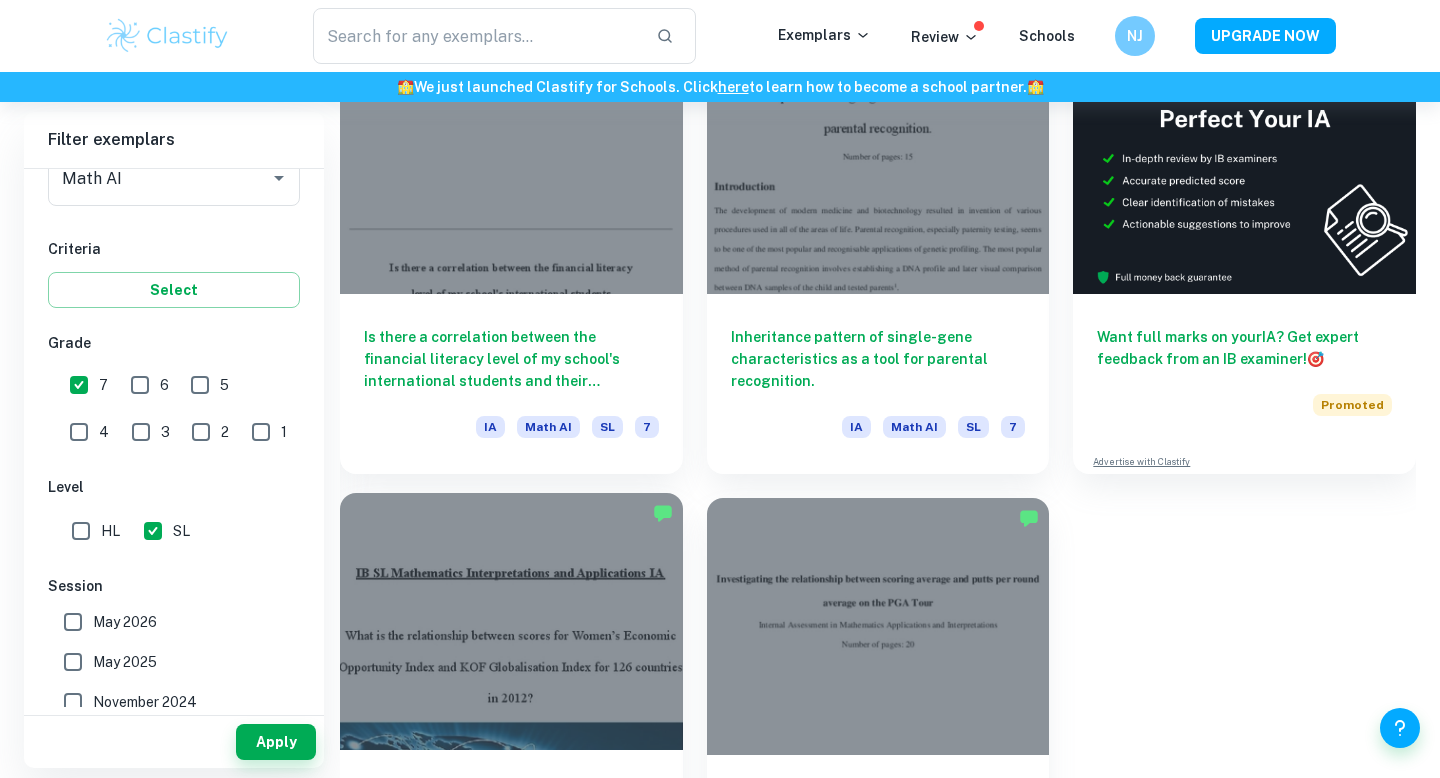 scroll, scrollTop: 646, scrollLeft: 0, axis: vertical 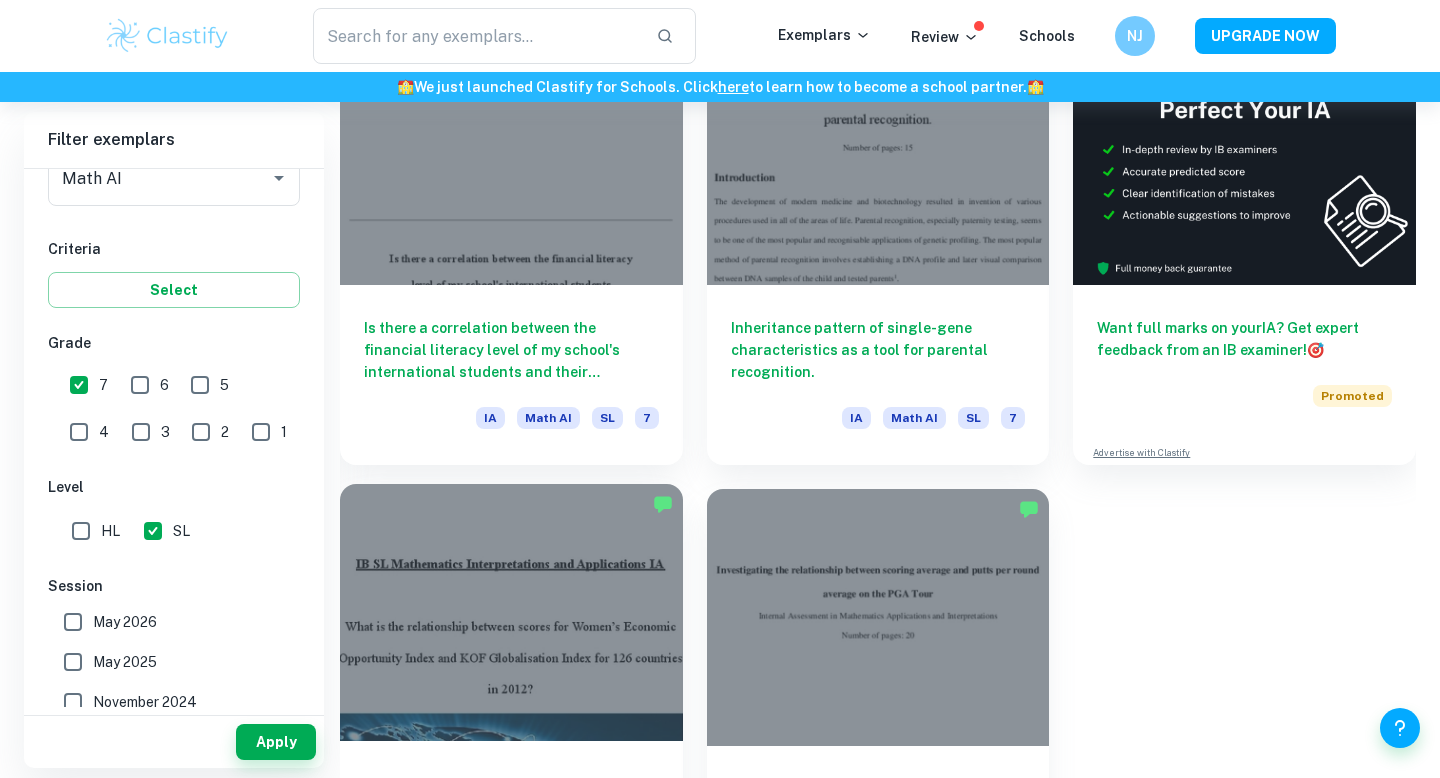 click at bounding box center [511, 612] 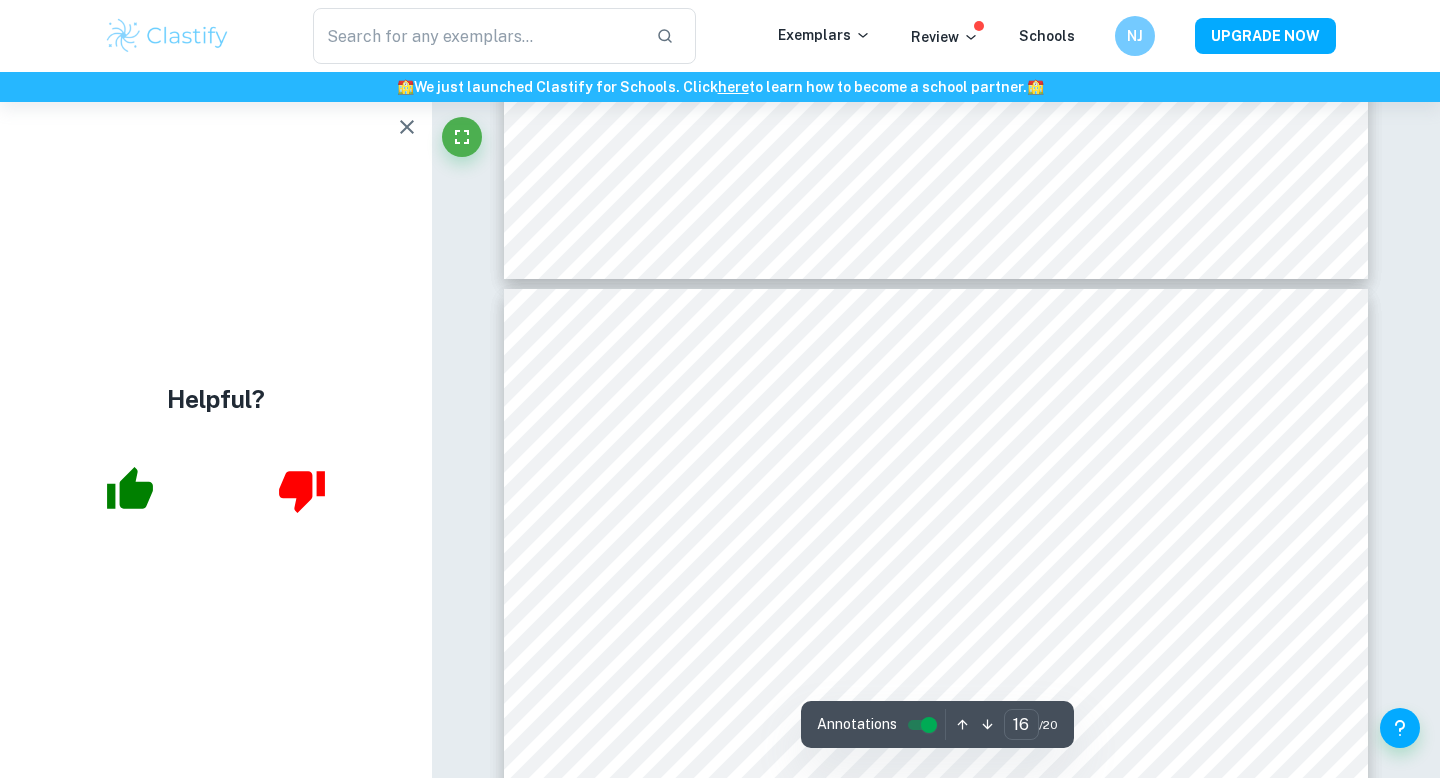scroll, scrollTop: 18885, scrollLeft: 0, axis: vertical 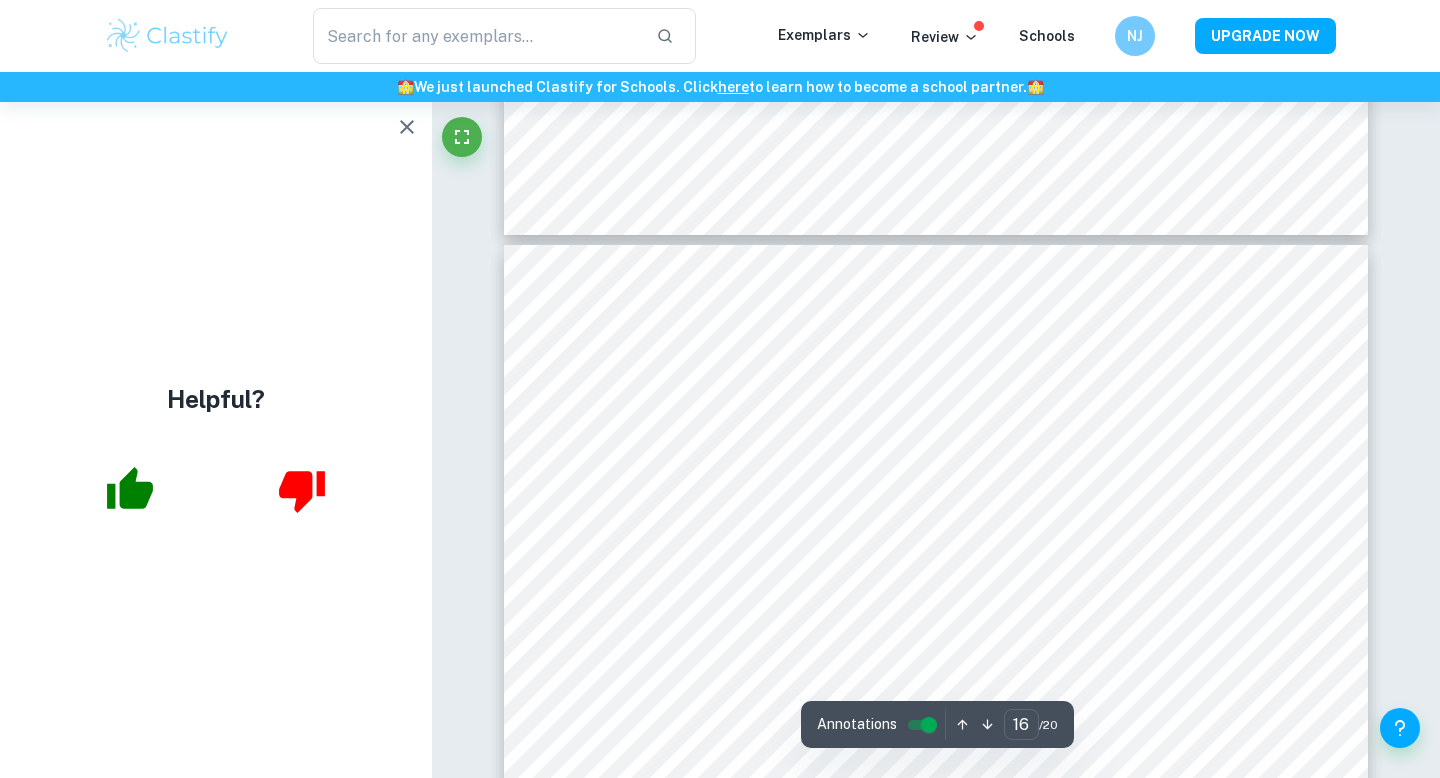 click 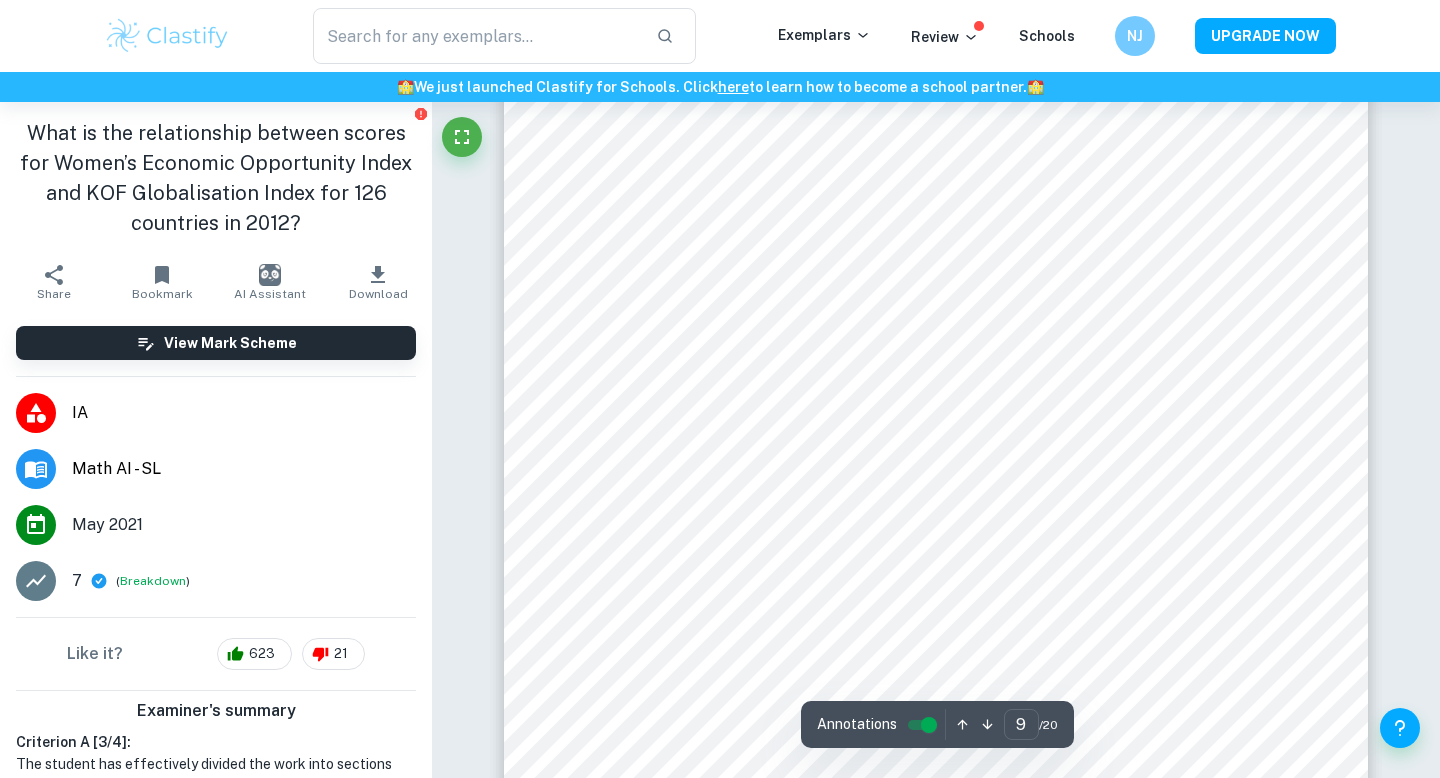 scroll, scrollTop: 10396, scrollLeft: 0, axis: vertical 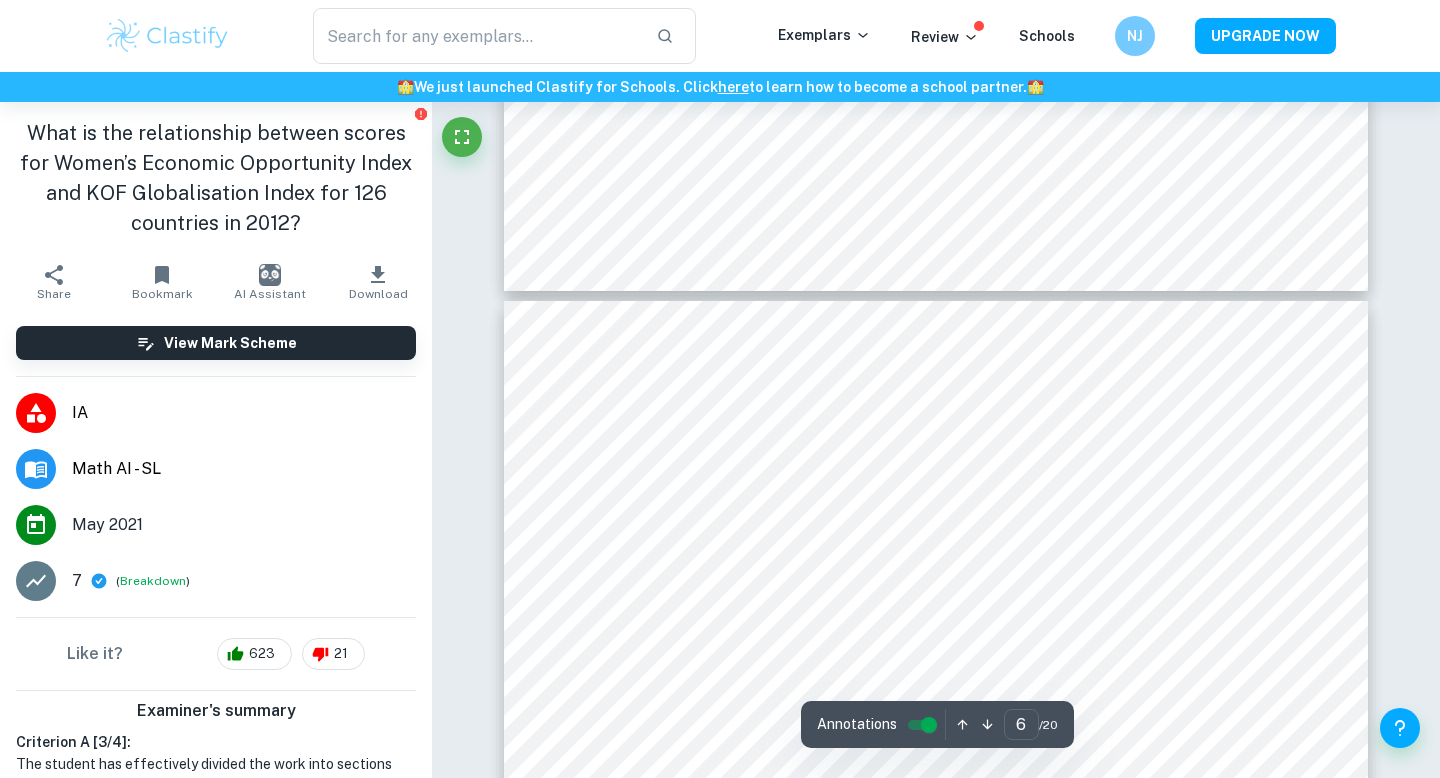 type on "5" 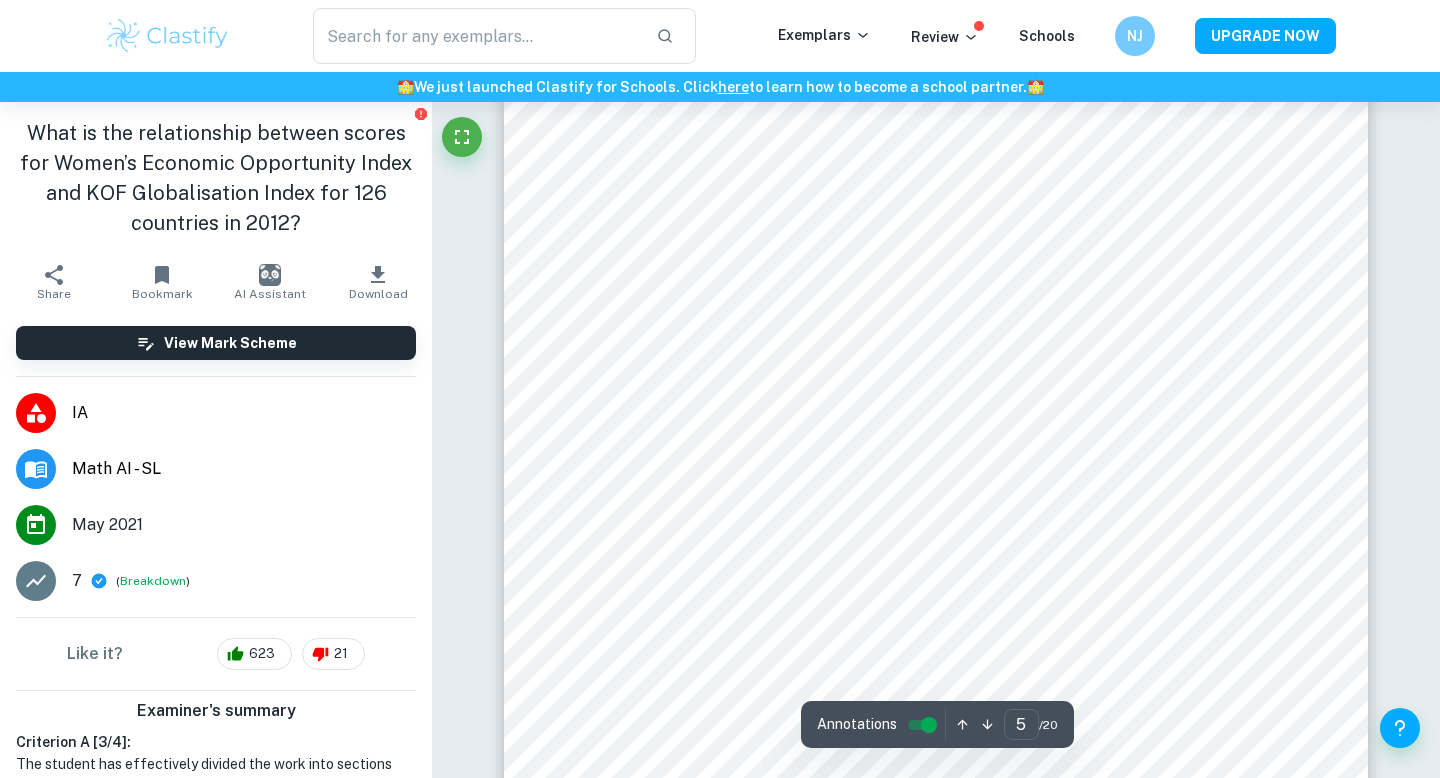 scroll, scrollTop: 5457, scrollLeft: 0, axis: vertical 